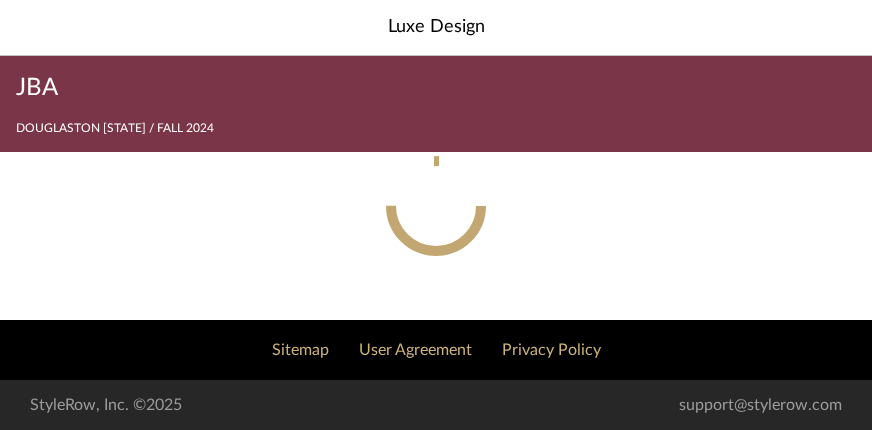 scroll, scrollTop: 0, scrollLeft: 0, axis: both 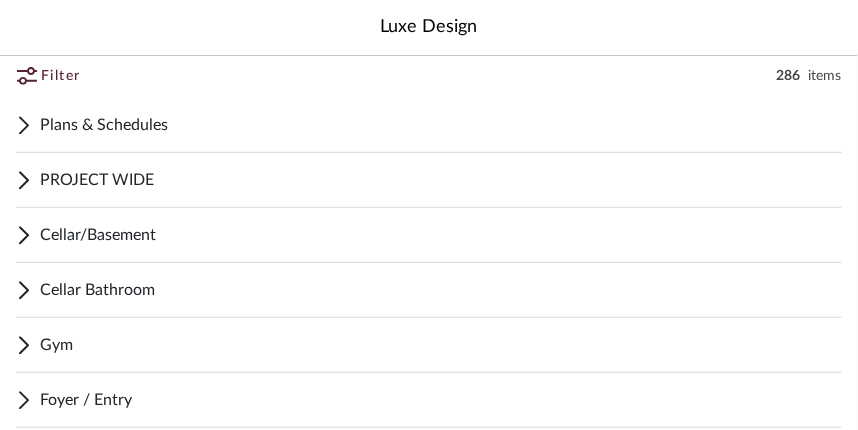 click on "Cellar/Basement" at bounding box center (441, 235) 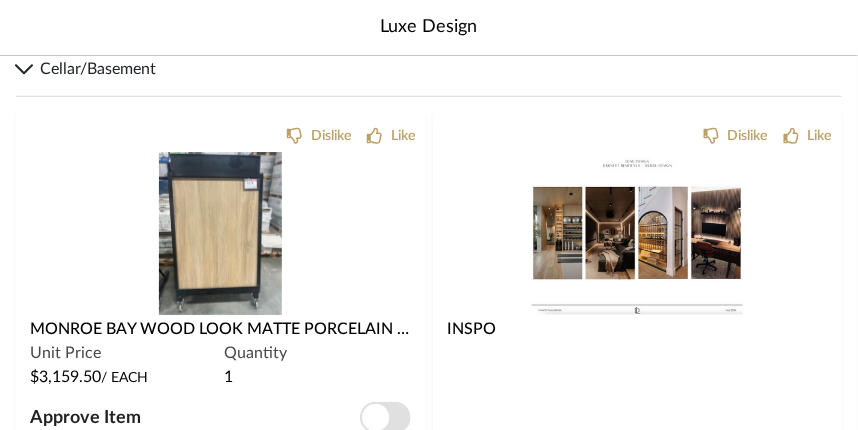 scroll, scrollTop: 644, scrollLeft: 0, axis: vertical 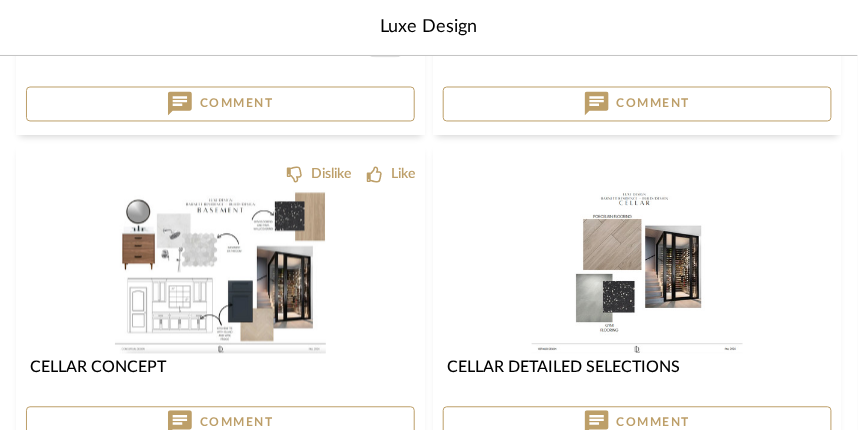 click at bounding box center (220, 272) 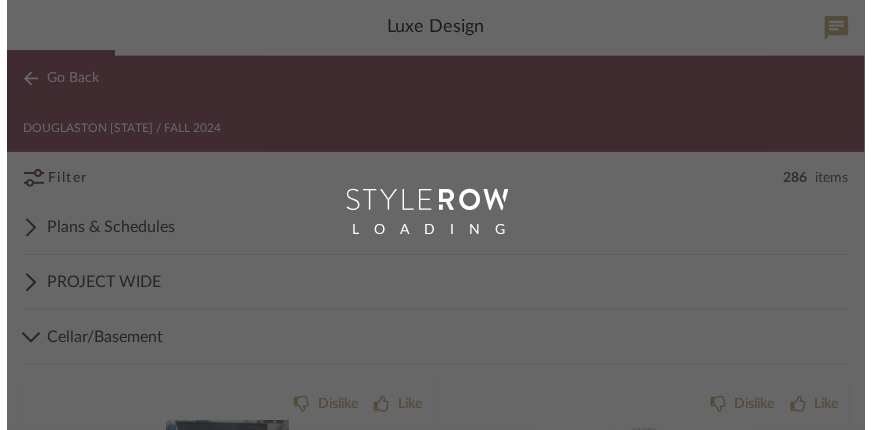scroll, scrollTop: 0, scrollLeft: 0, axis: both 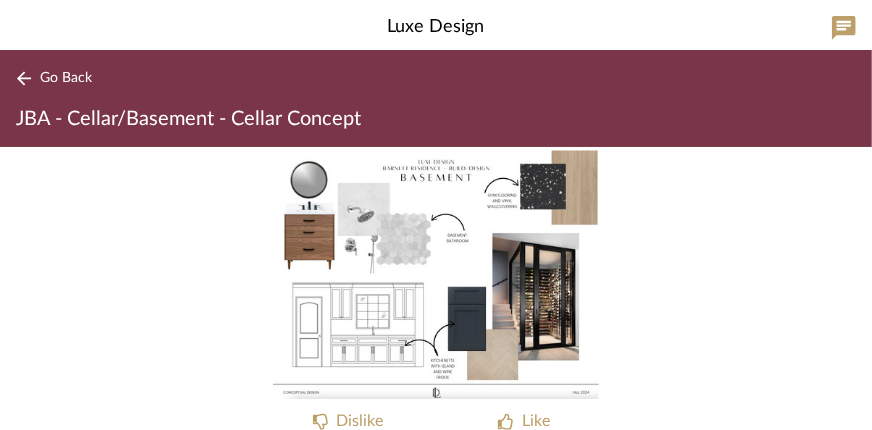 click at bounding box center [436, 273] 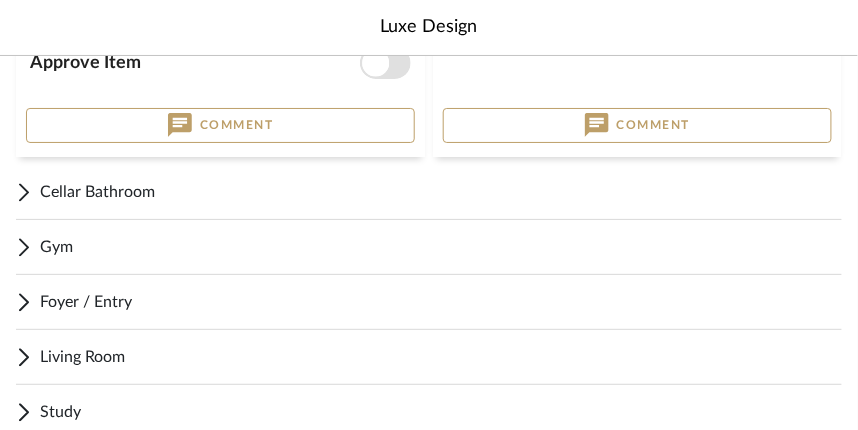 scroll, scrollTop: 1354, scrollLeft: 0, axis: vertical 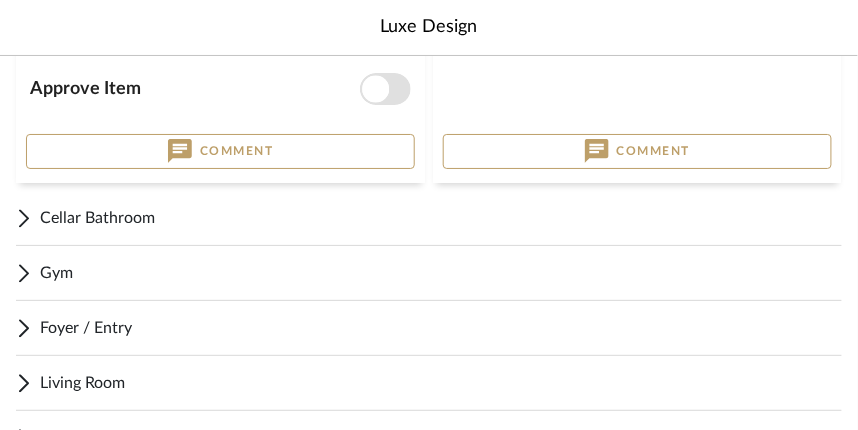 click on "Cellar Bathroom" at bounding box center [441, 218] 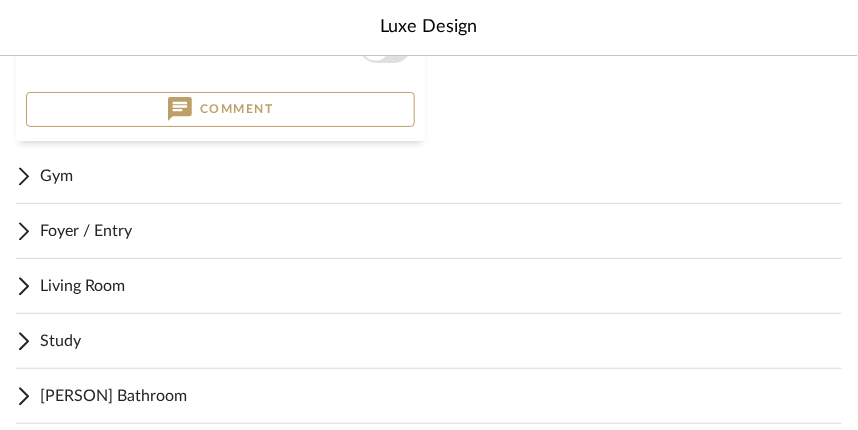 scroll, scrollTop: 4292, scrollLeft: 0, axis: vertical 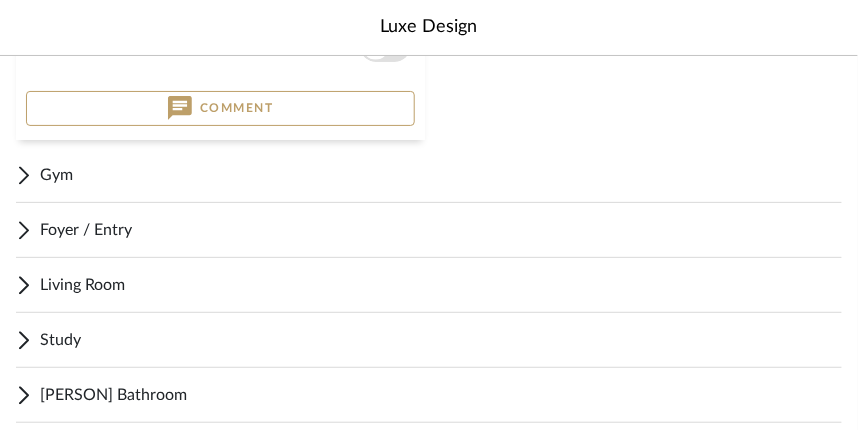 click on "Gym" at bounding box center [429, 175] 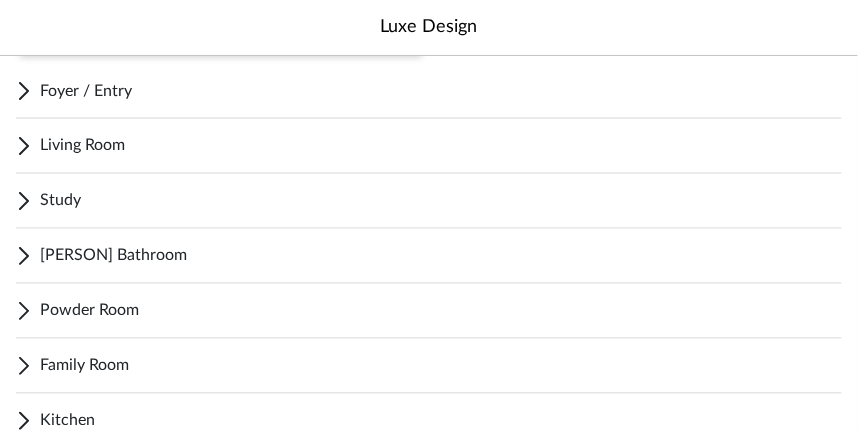 scroll, scrollTop: 4880, scrollLeft: 0, axis: vertical 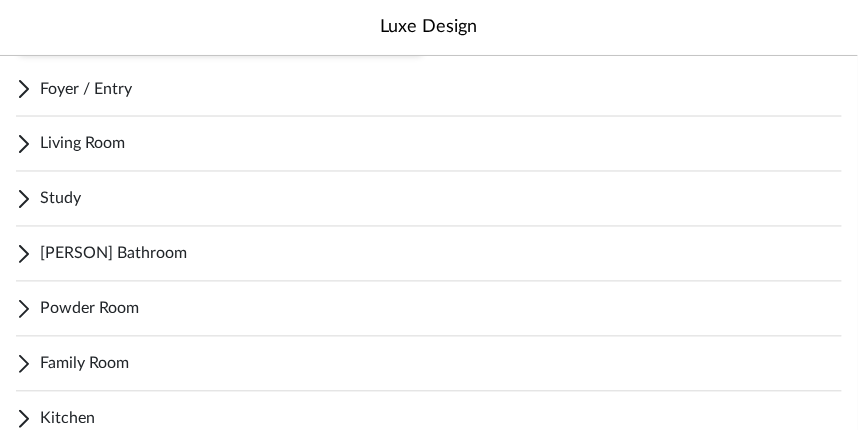 click on "Foyer / Entry" at bounding box center (441, 89) 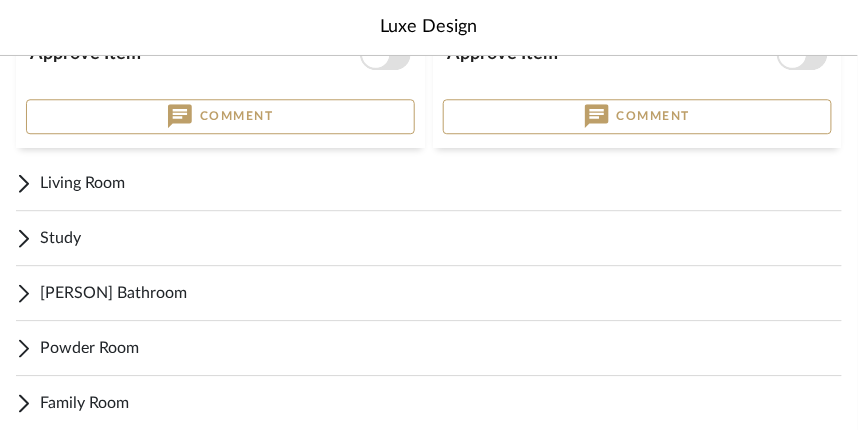 scroll, scrollTop: 8119, scrollLeft: 0, axis: vertical 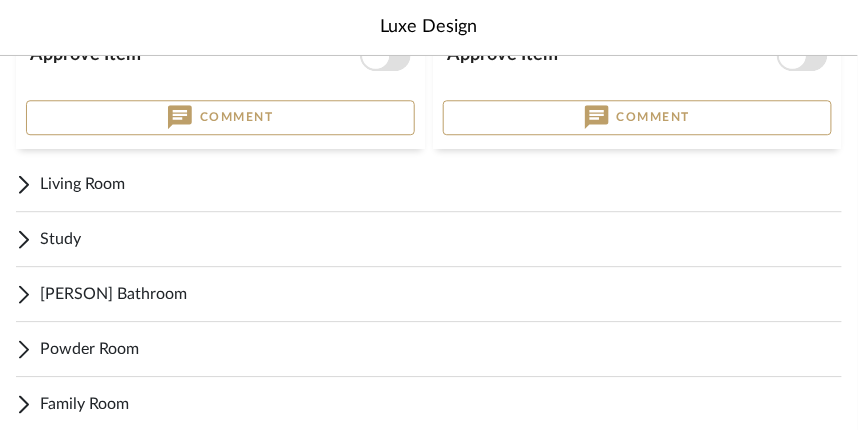 click on "Living Room" at bounding box center [429, 184] 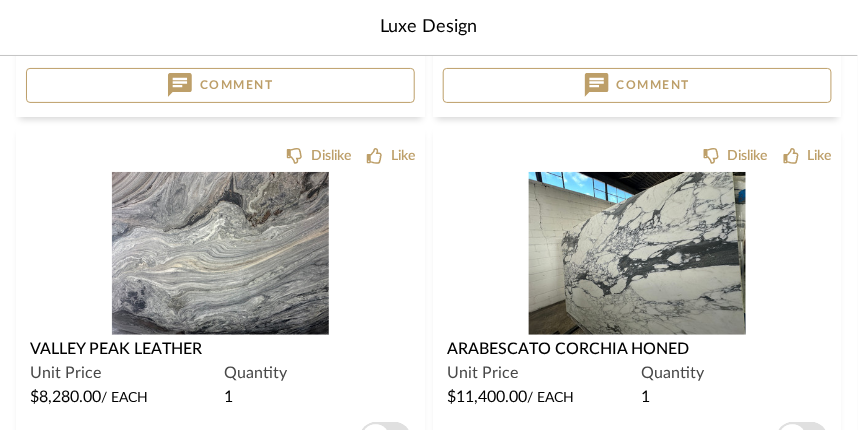 scroll, scrollTop: 8667, scrollLeft: 0, axis: vertical 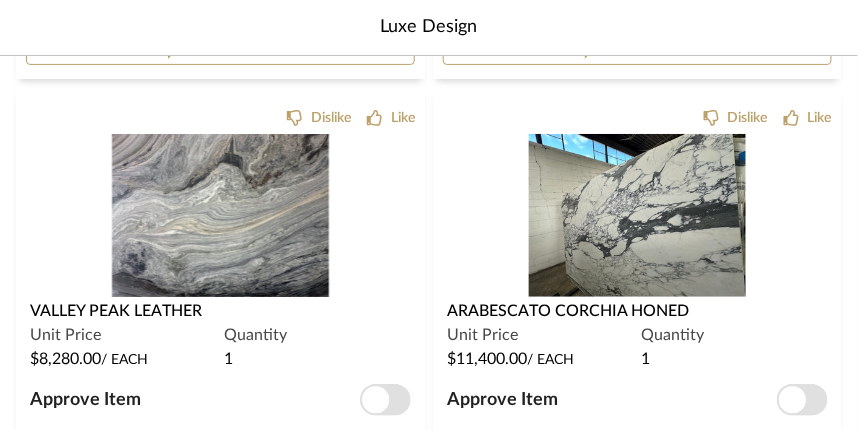 click 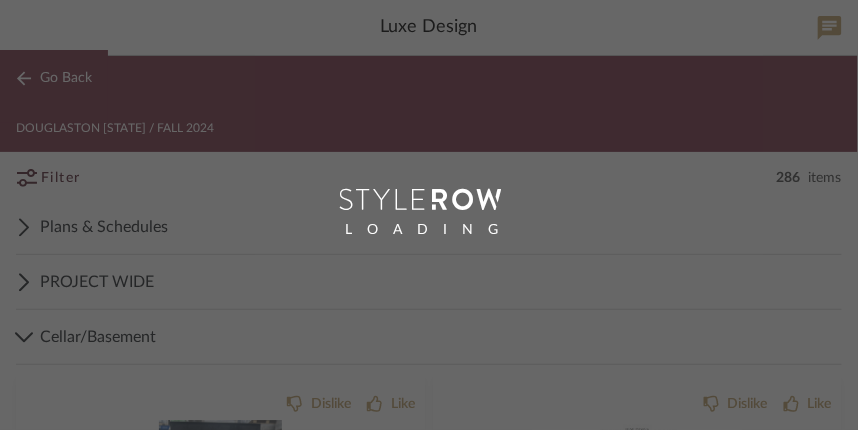 scroll, scrollTop: 0, scrollLeft: 0, axis: both 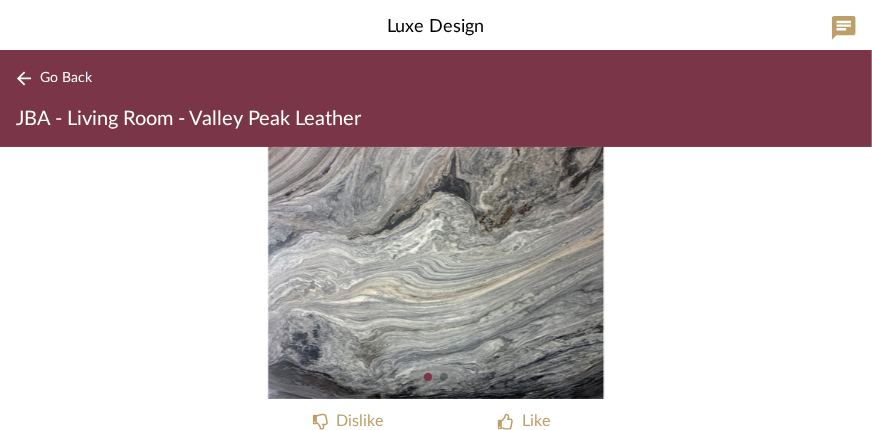 click at bounding box center (436, 273) 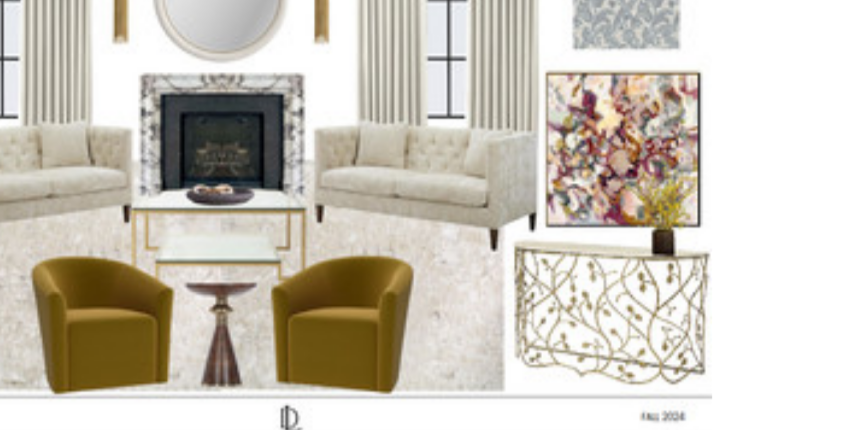 scroll, scrollTop: 9807, scrollLeft: 0, axis: vertical 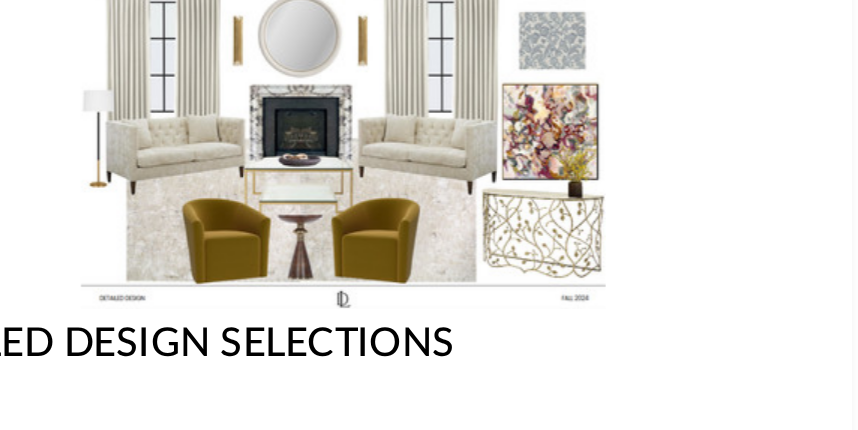 click at bounding box center [220, 223] 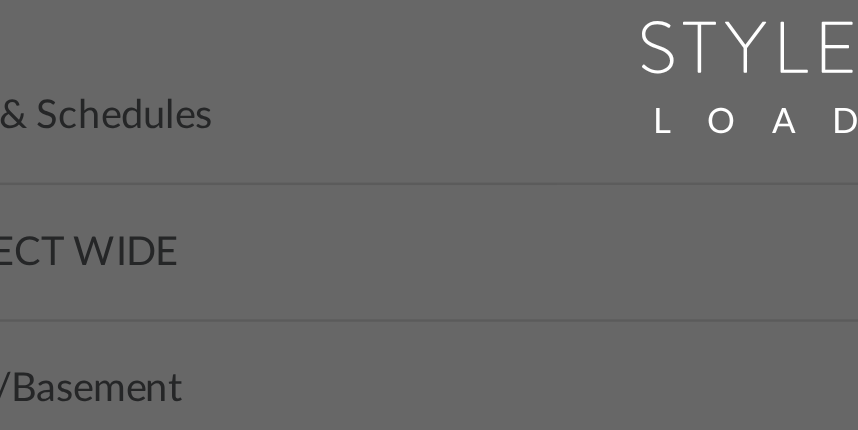 scroll, scrollTop: 0, scrollLeft: 0, axis: both 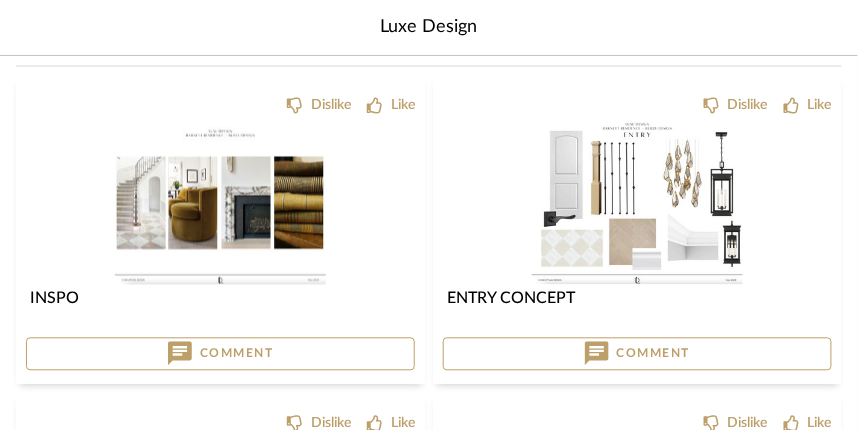 click at bounding box center (220, 203) 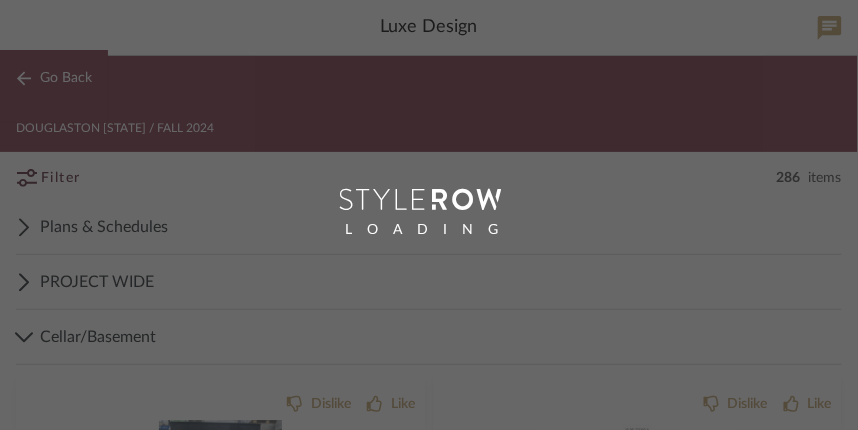 scroll, scrollTop: 0, scrollLeft: 0, axis: both 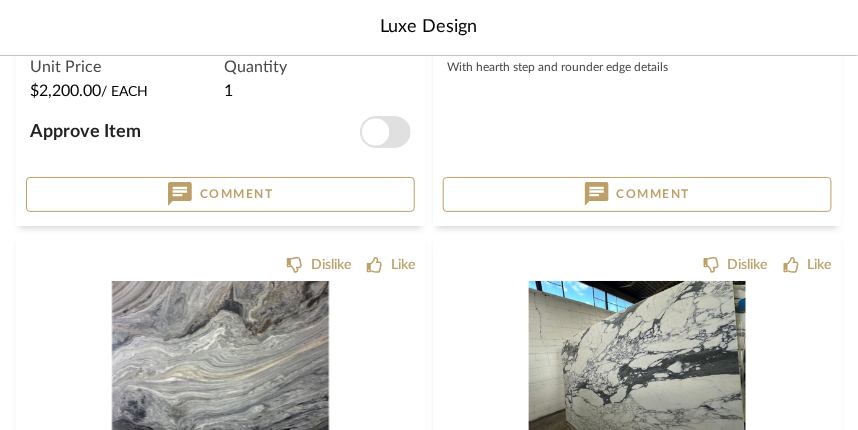 click at bounding box center [220, 362] 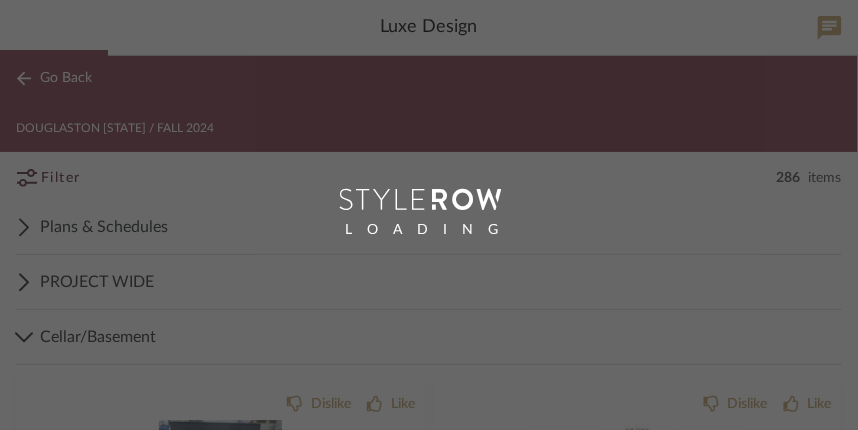 scroll, scrollTop: 0, scrollLeft: 0, axis: both 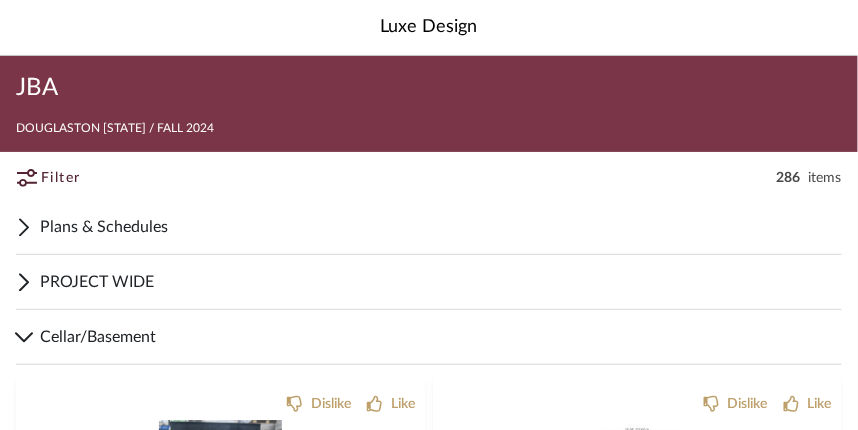 click on "Cellar/Basement" at bounding box center (441, 337) 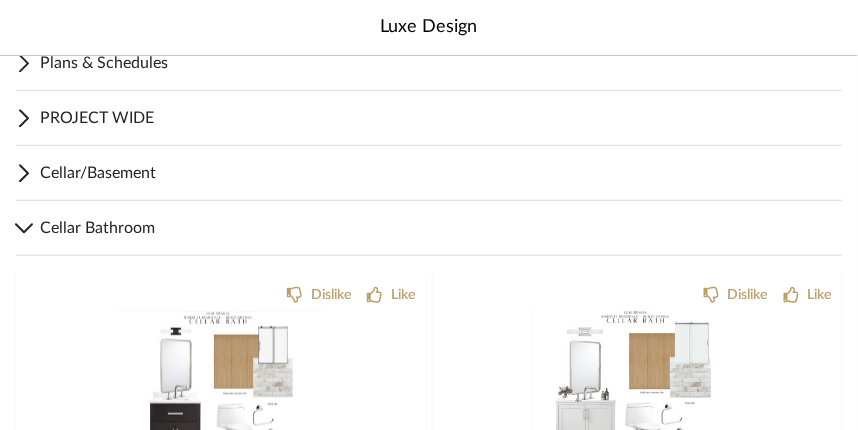 scroll, scrollTop: 164, scrollLeft: 0, axis: vertical 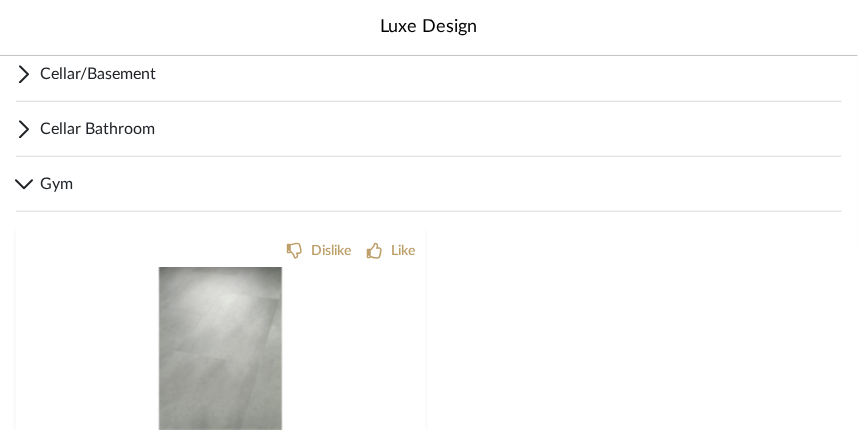 click on "Gym" at bounding box center (441, 184) 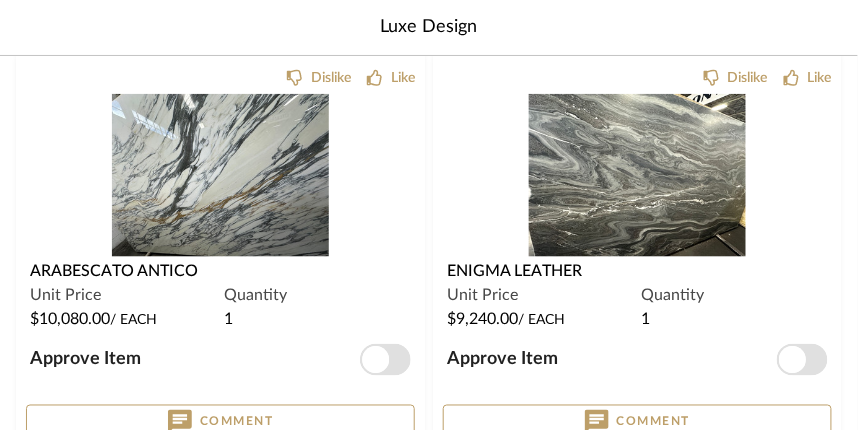 scroll, scrollTop: 4663, scrollLeft: 0, axis: vertical 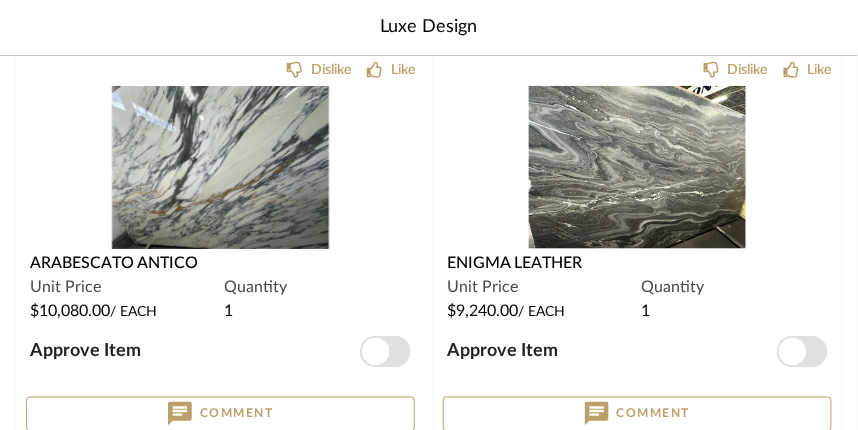 click 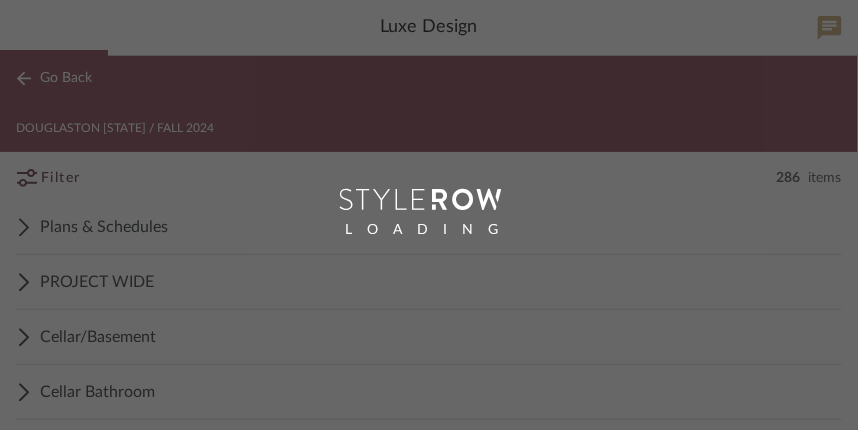 scroll, scrollTop: 0, scrollLeft: 0, axis: both 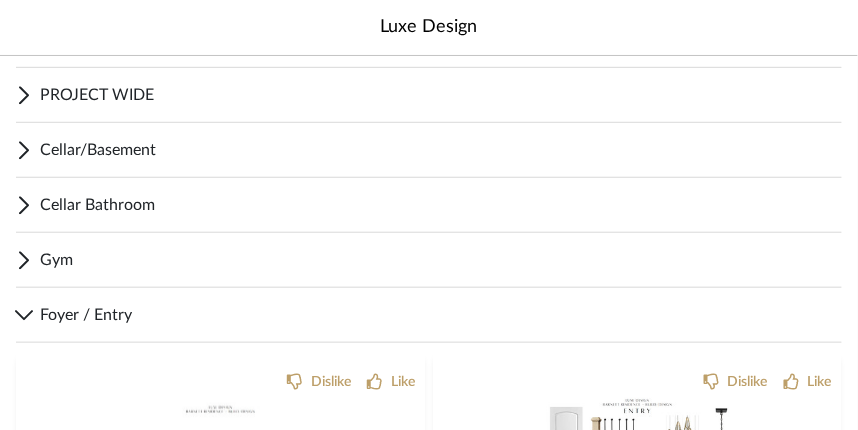 click on "Foyer / Entry" at bounding box center (441, 315) 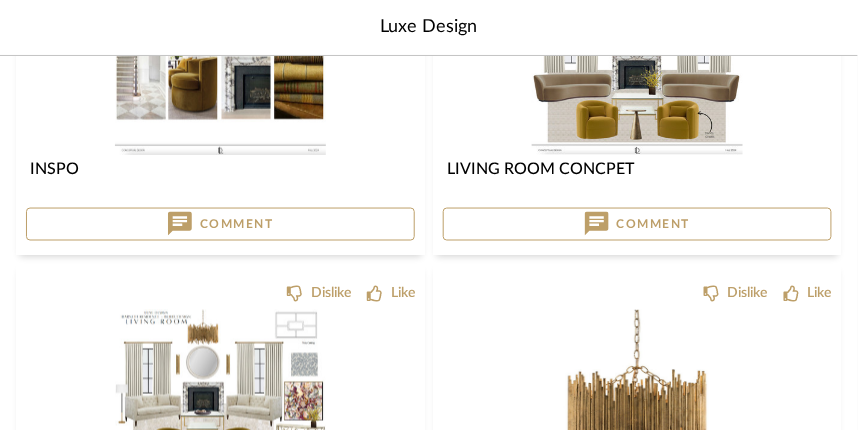 scroll, scrollTop: 1964, scrollLeft: 0, axis: vertical 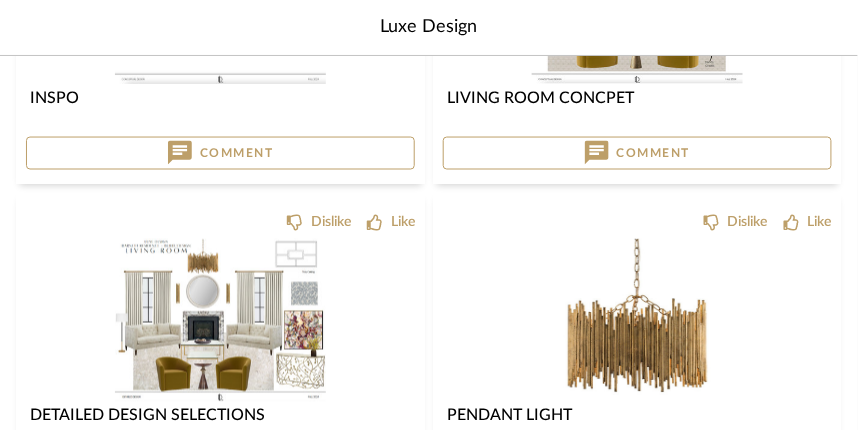 click at bounding box center [220, 320] 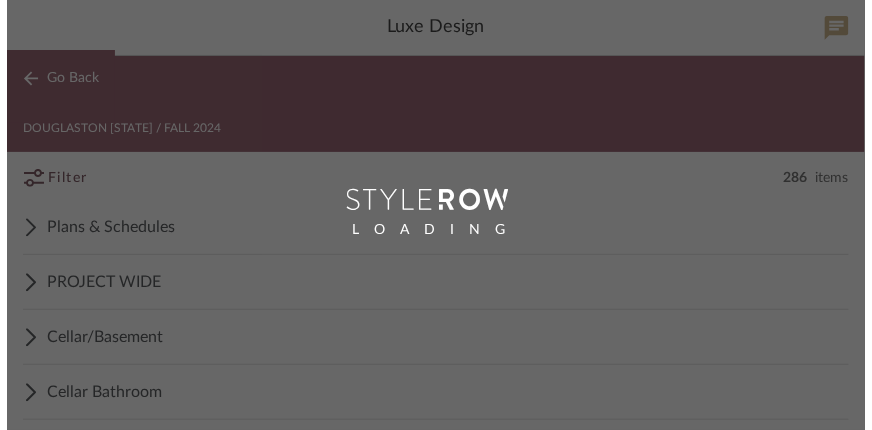 scroll, scrollTop: 0, scrollLeft: 0, axis: both 